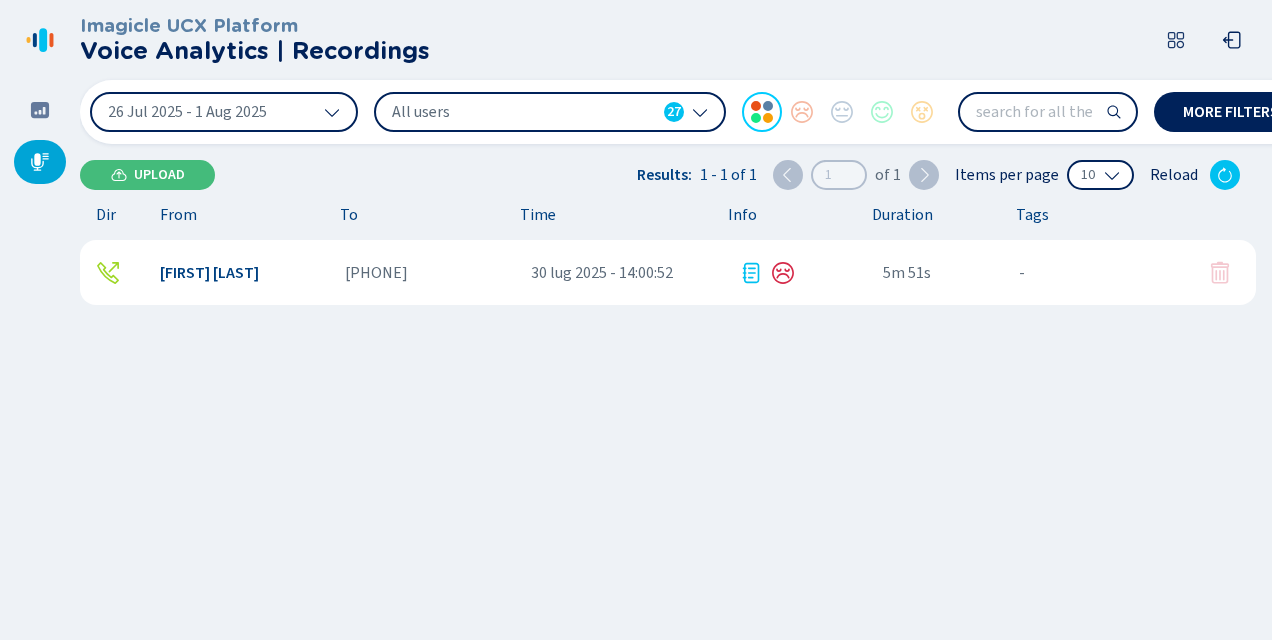 scroll, scrollTop: 0, scrollLeft: 0, axis: both 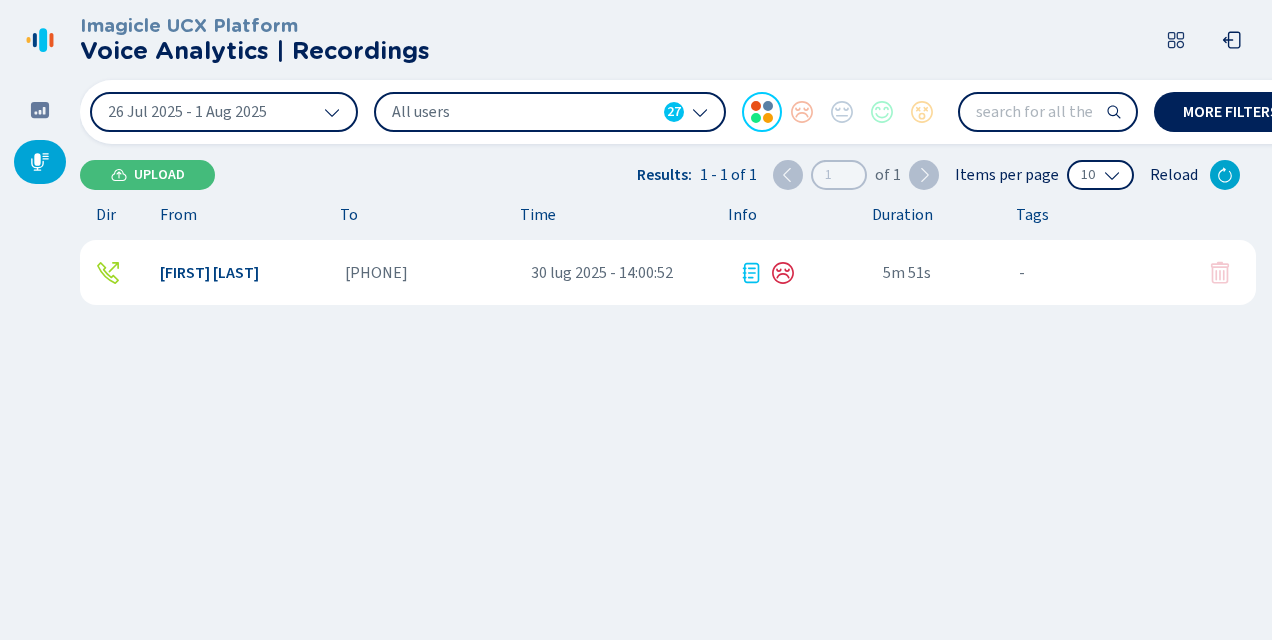 click 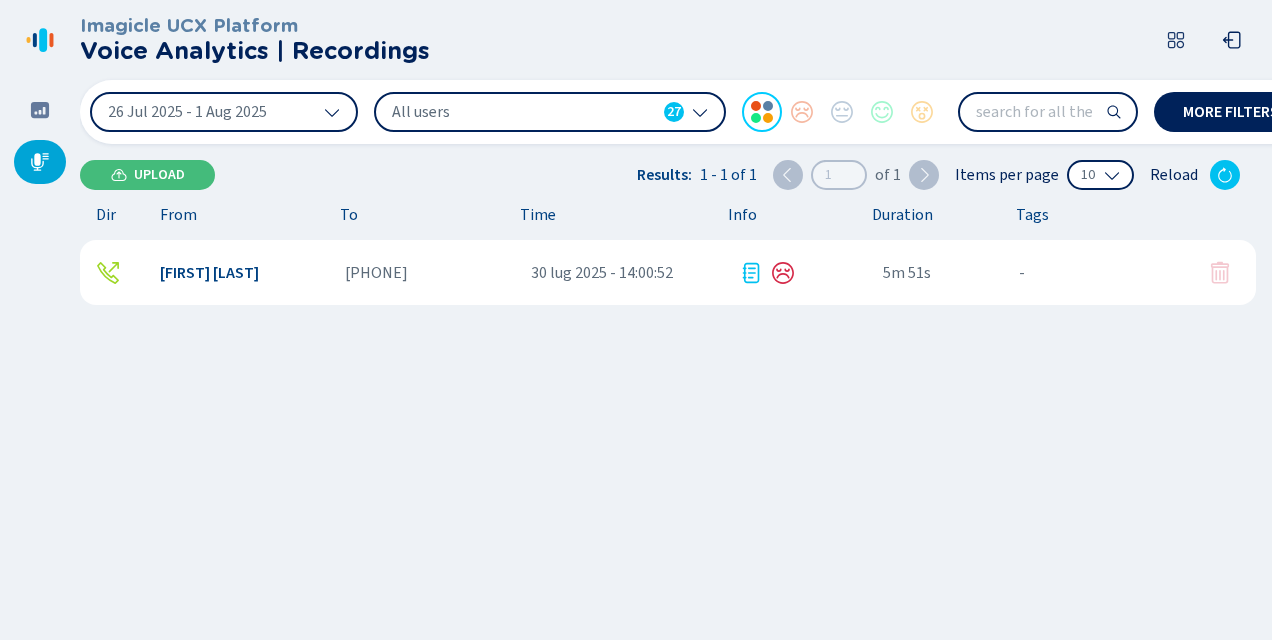 scroll, scrollTop: 0, scrollLeft: 0, axis: both 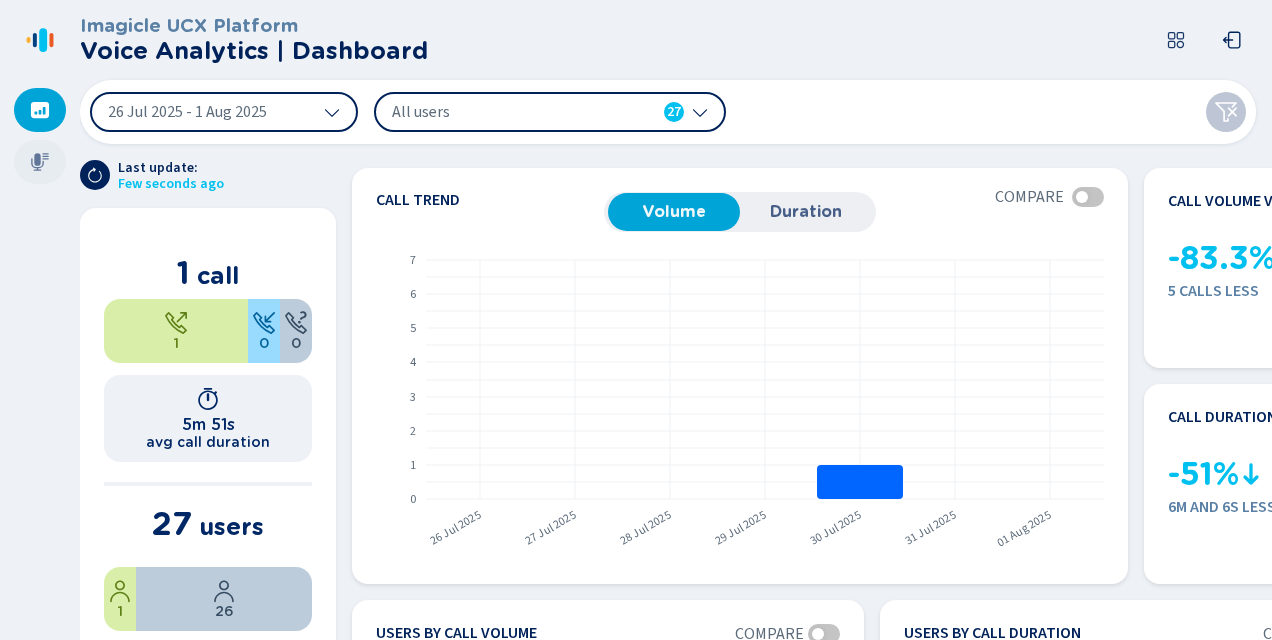 click 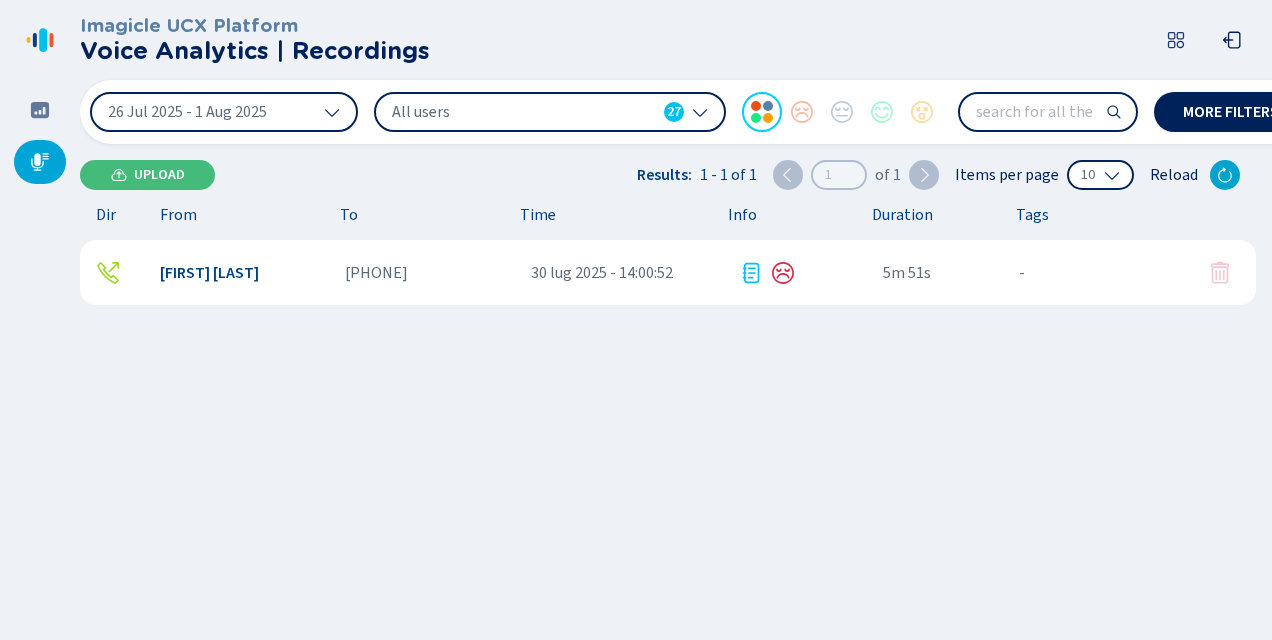 click at bounding box center (1225, 175) 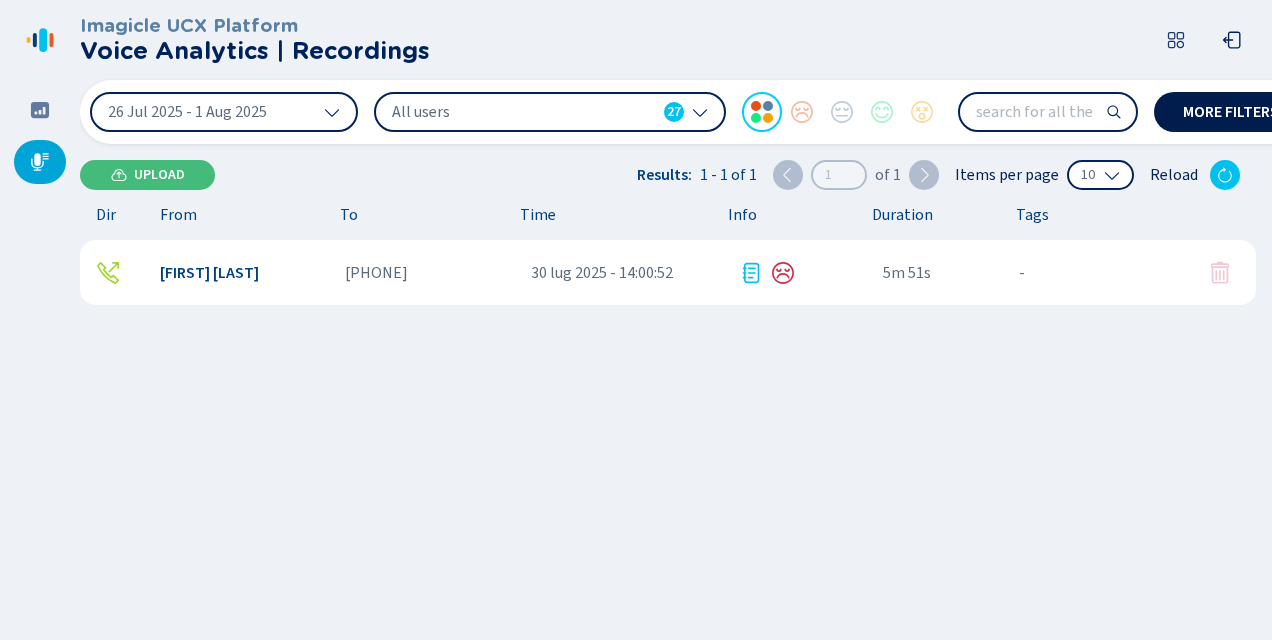 click on "More filters 0" at bounding box center [1244, 112] 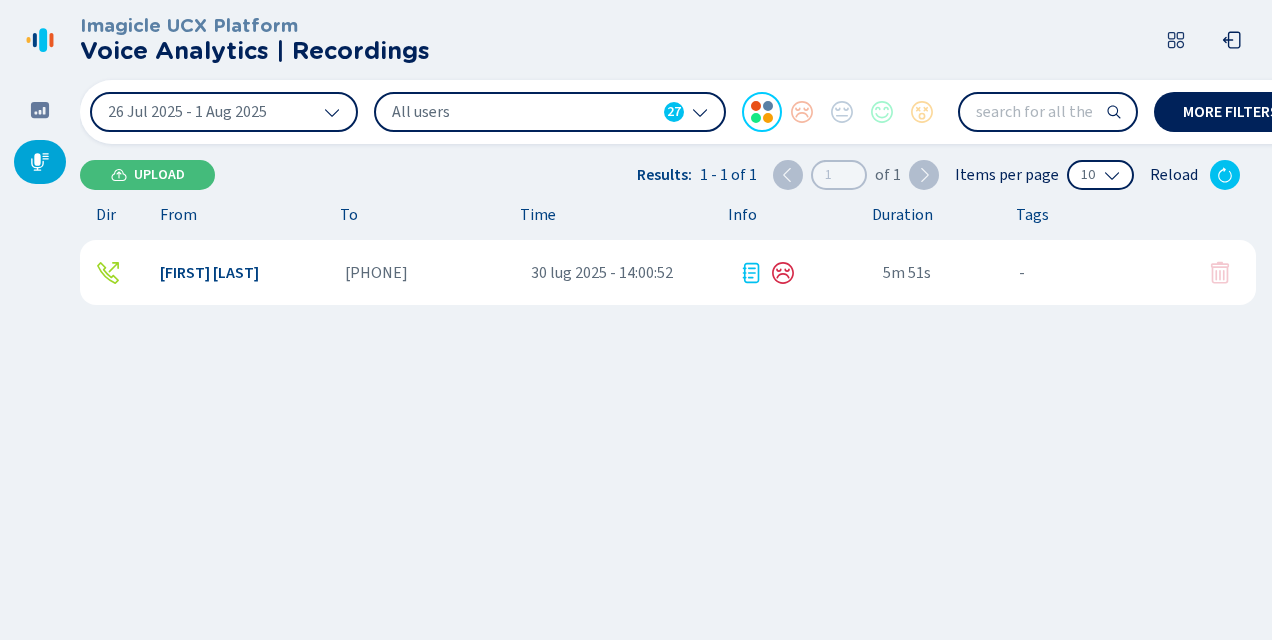 click on "Imagicle UCX Platform Voice Analytics  |  Recordings 26 Jul 2025 - 1 Aug 2025 All users 27 More filters 0 Upload Results: 1 - 1 of 1 1 of   1 Items per page 10 Reload Dir From To Time Info Duration Tags [FIRST] [LAST] [PHONE] 30 lug 2025 - 14:00:52
5m
51s
- {{hiddenTagsCount}} more" at bounding box center [676, 320] 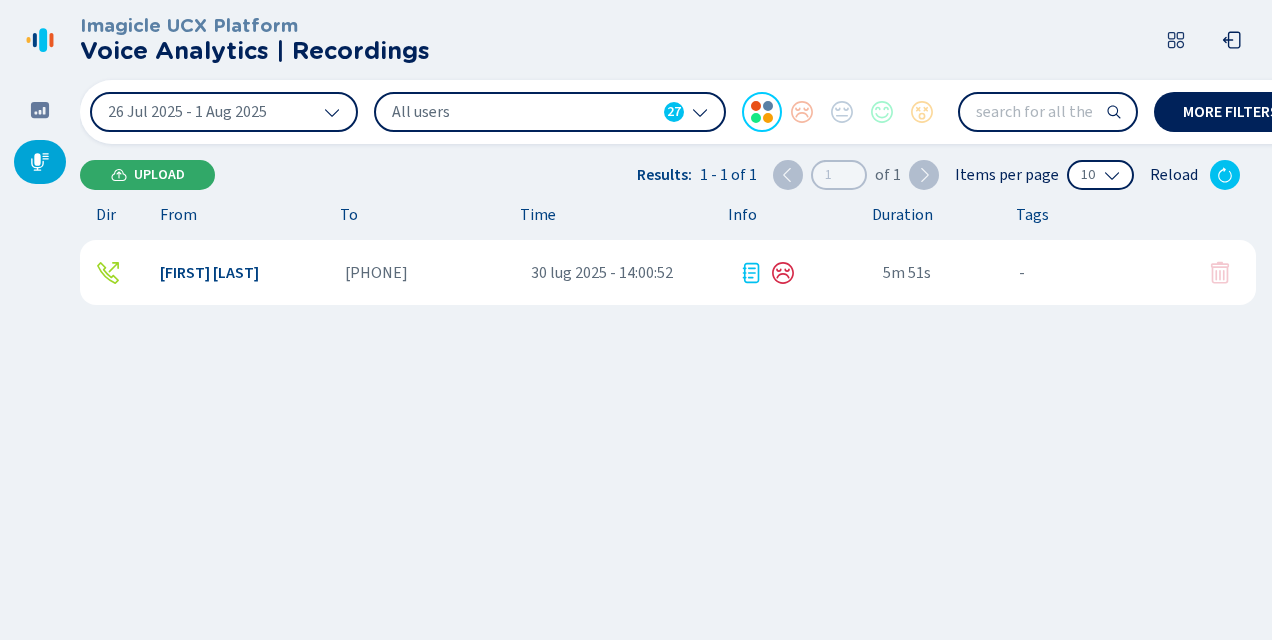 click on "Upload" at bounding box center (159, 175) 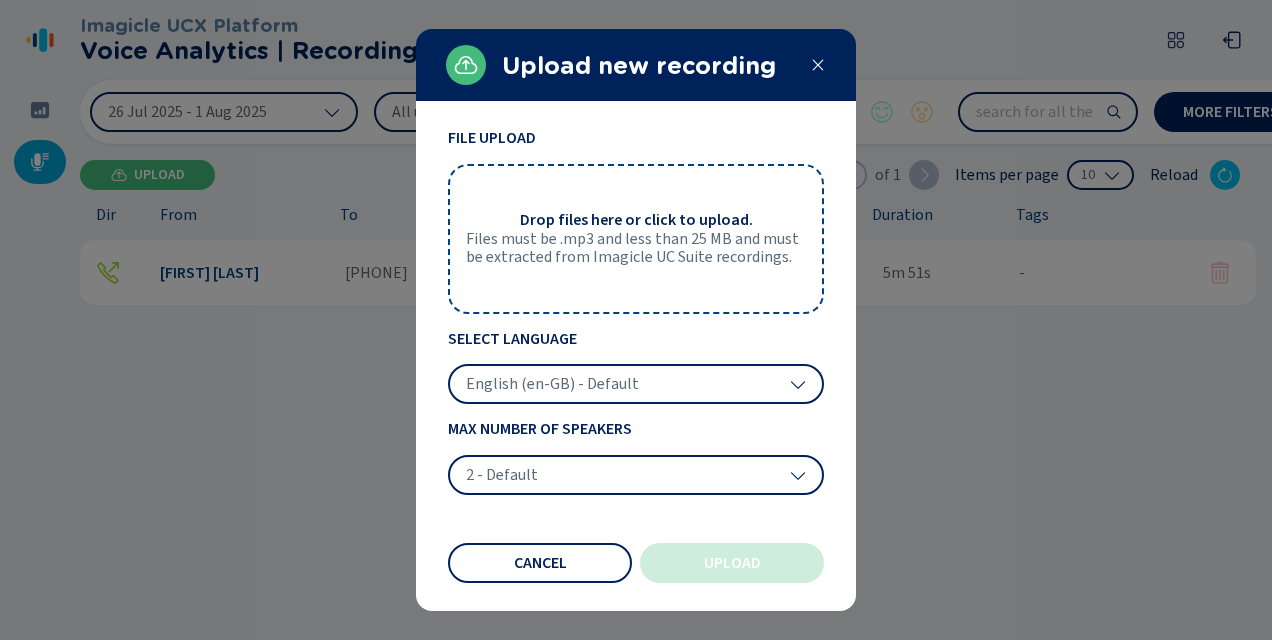 click on "Drop files here or click to upload. Files must be .mp3 and less than 25 MB and must be extracted from Imagicle UC Suite recordings." at bounding box center [636, 239] 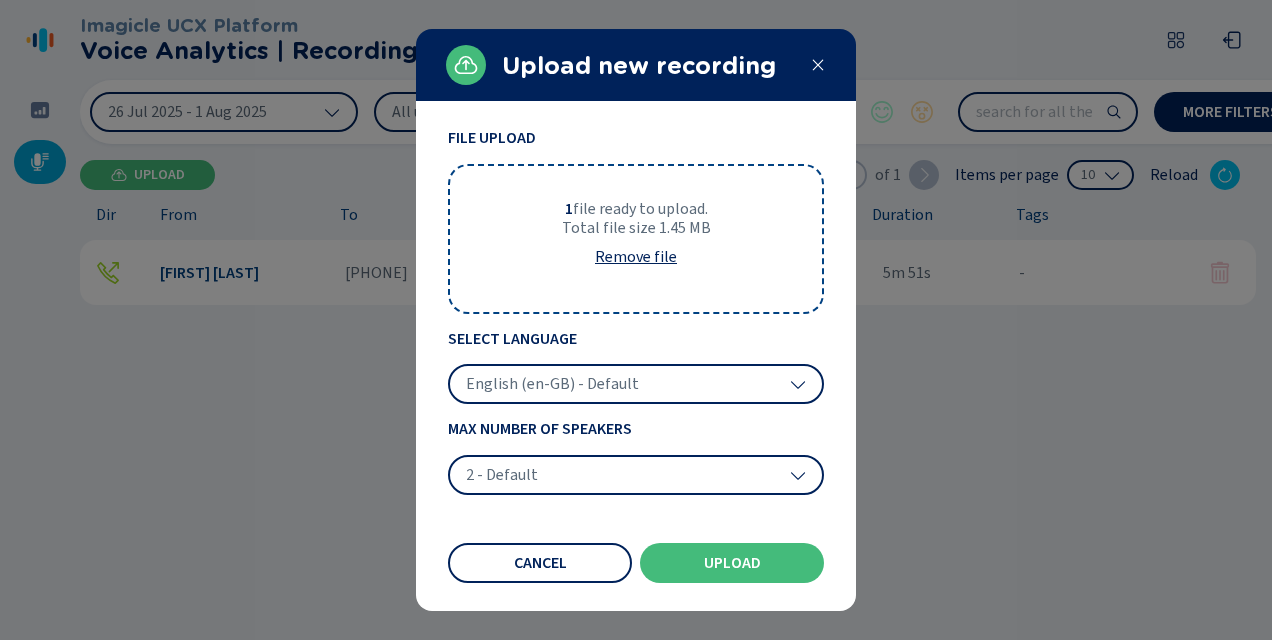 click 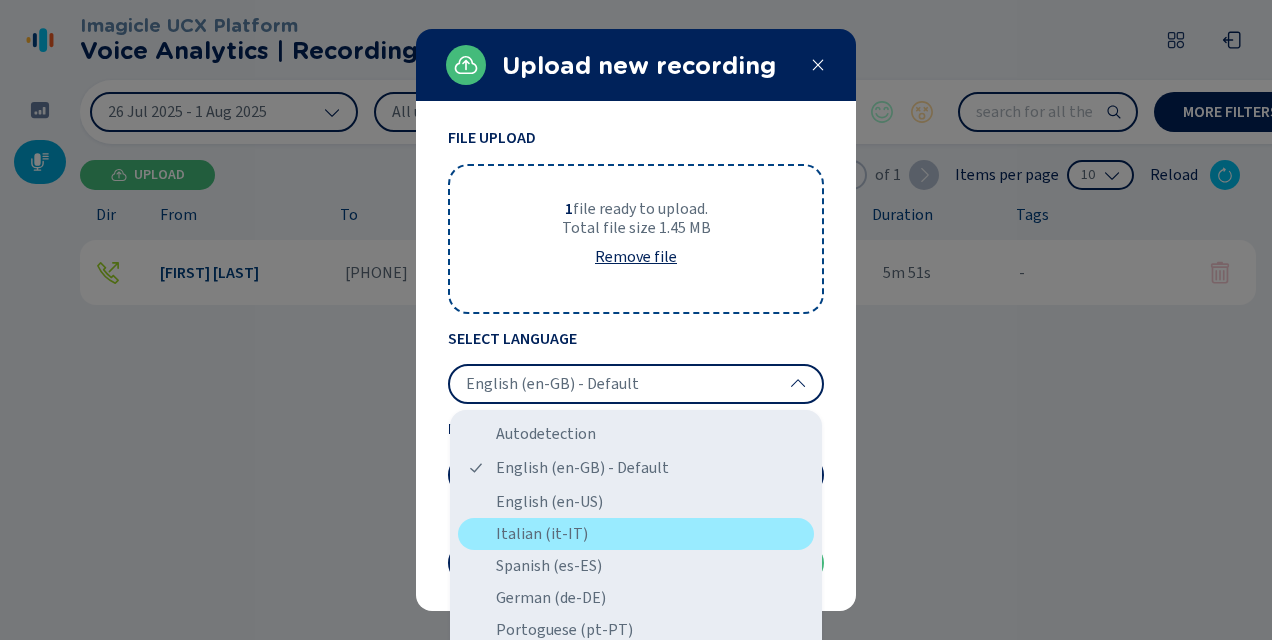click on "Italian (it-IT)" at bounding box center [636, 534] 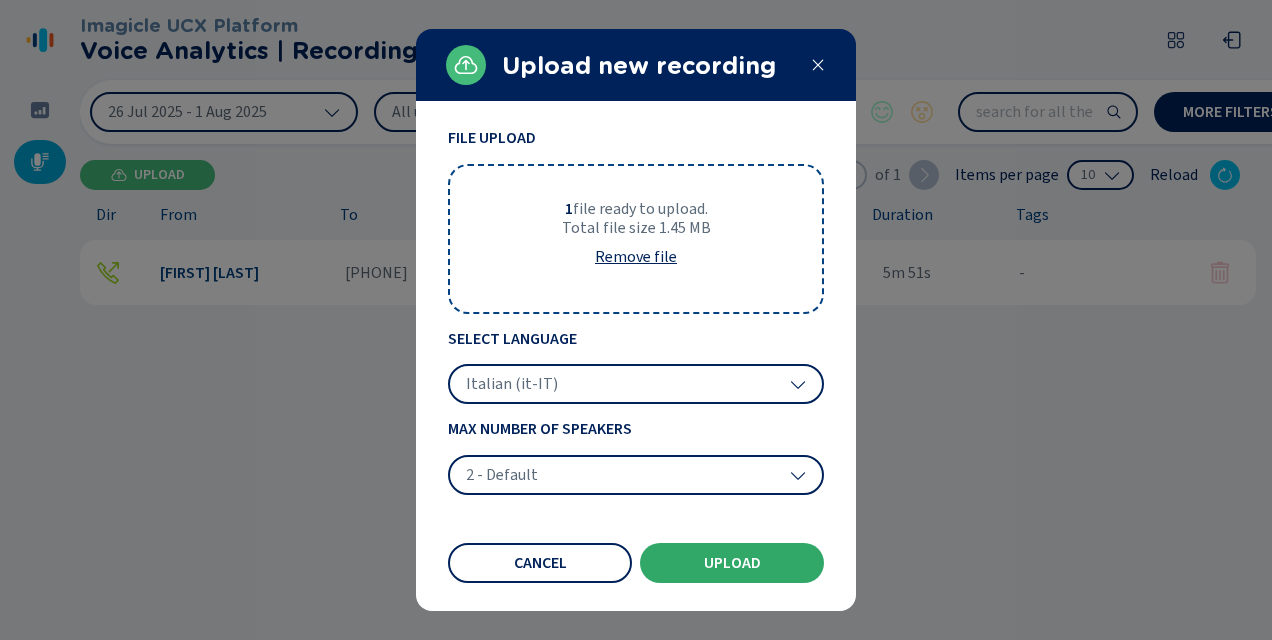 click on "Upload" at bounding box center (732, 563) 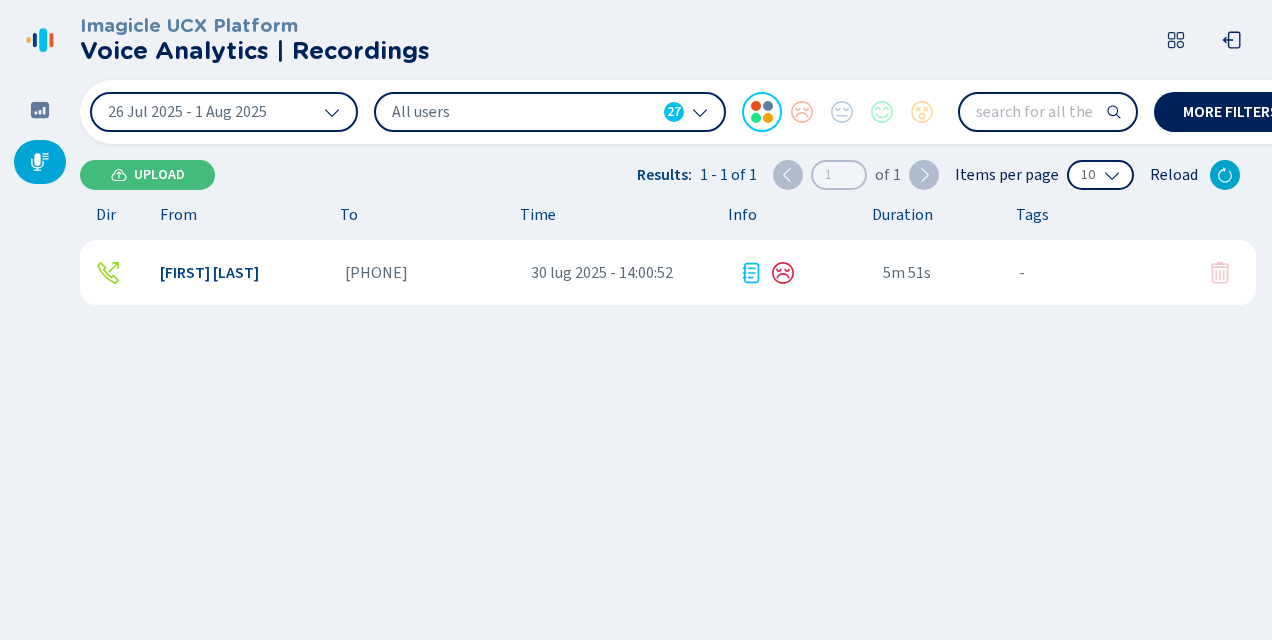 click 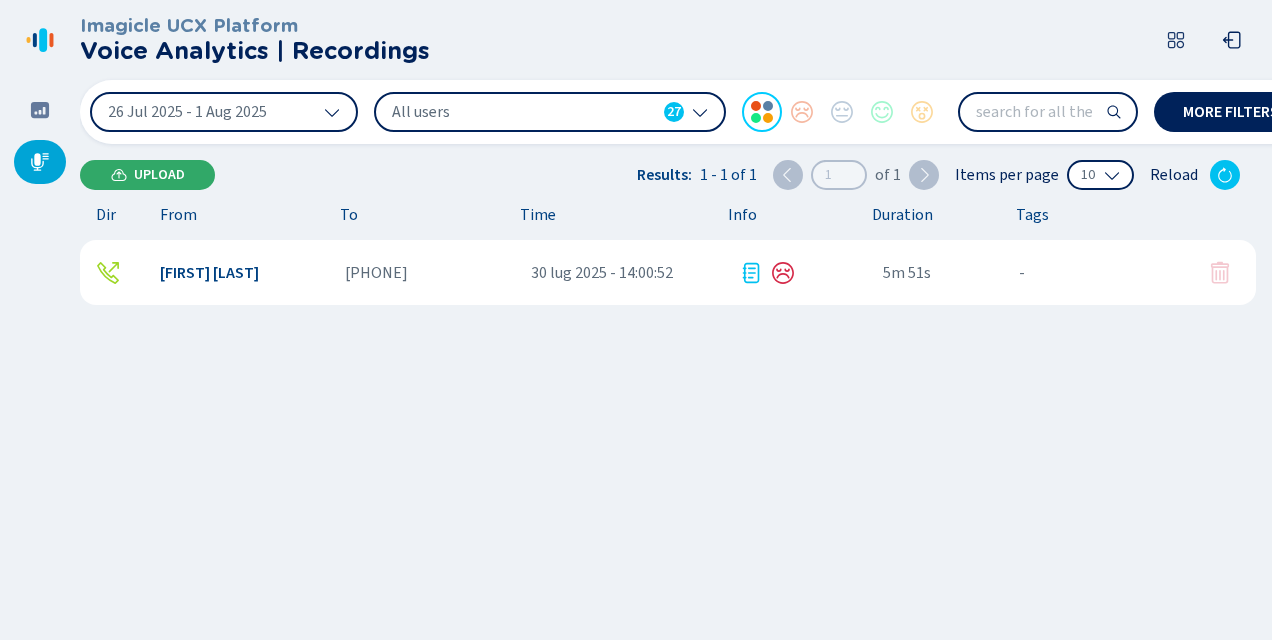 click on "Upload" at bounding box center [159, 175] 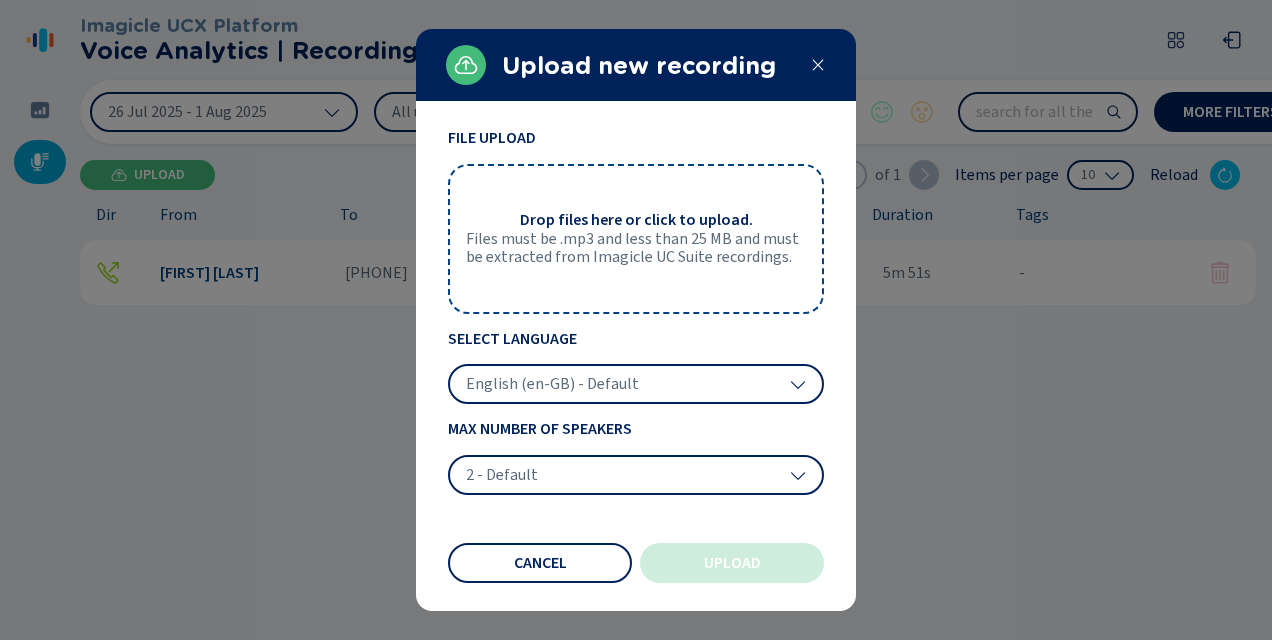 click on "Files must be .mp3 and less than 25 MB and must be extracted from Imagicle UC Suite recordings." at bounding box center [636, 248] 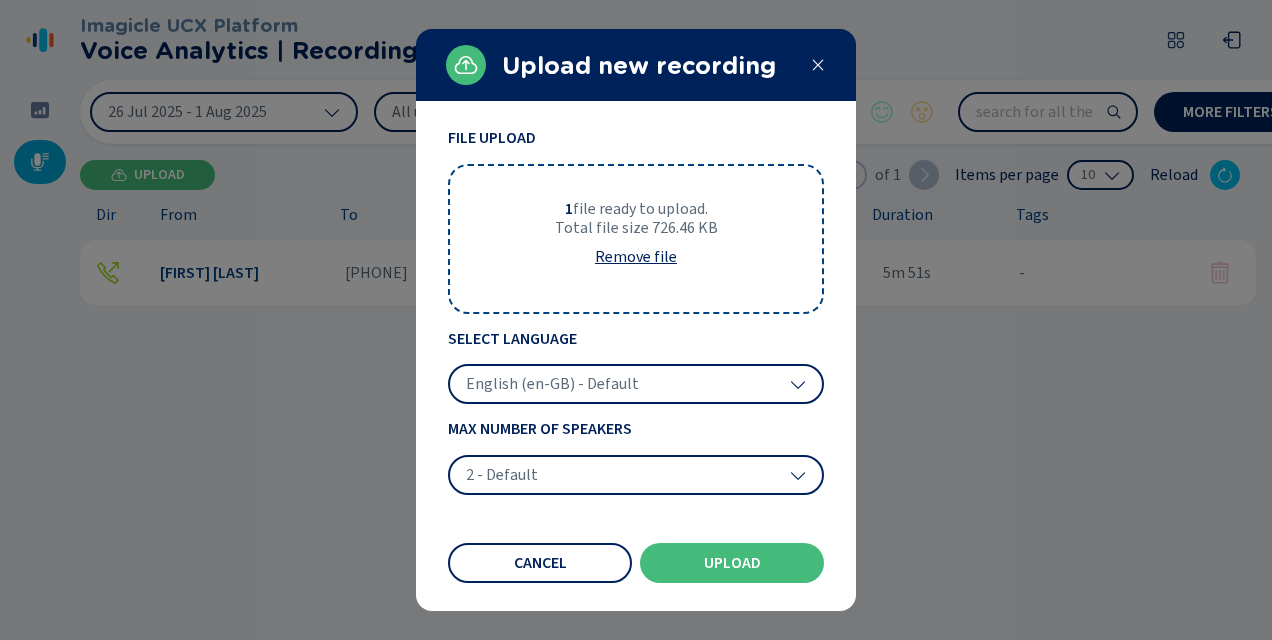 click 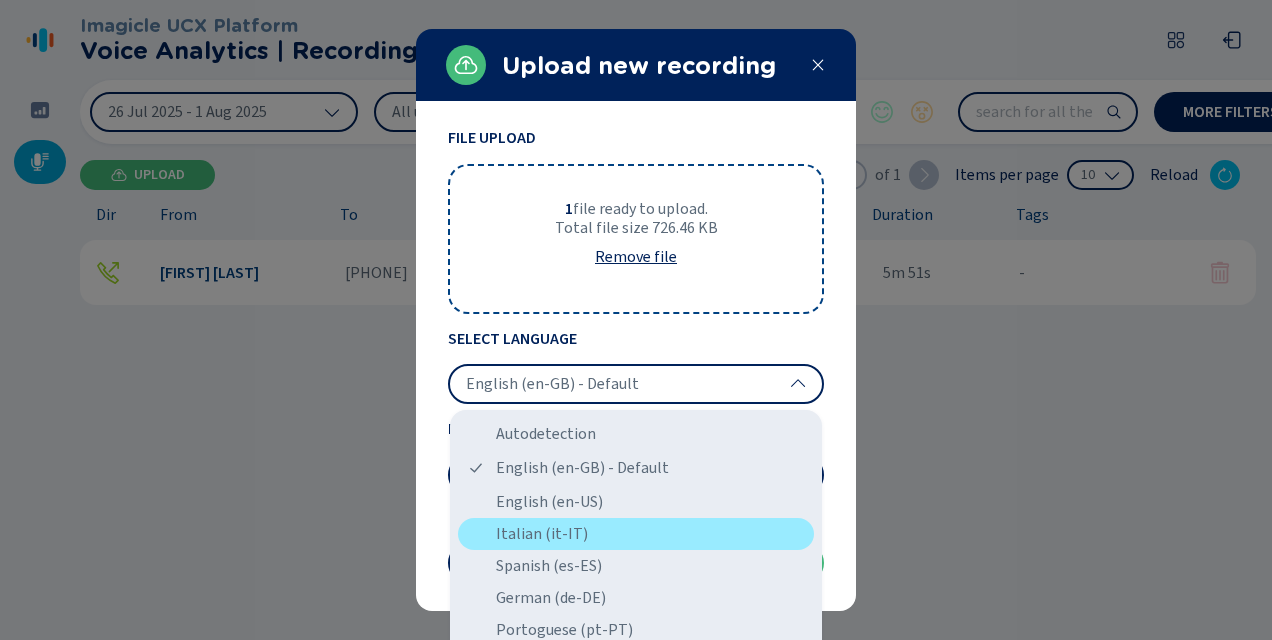 click on "Italian (it-IT)" at bounding box center [636, 534] 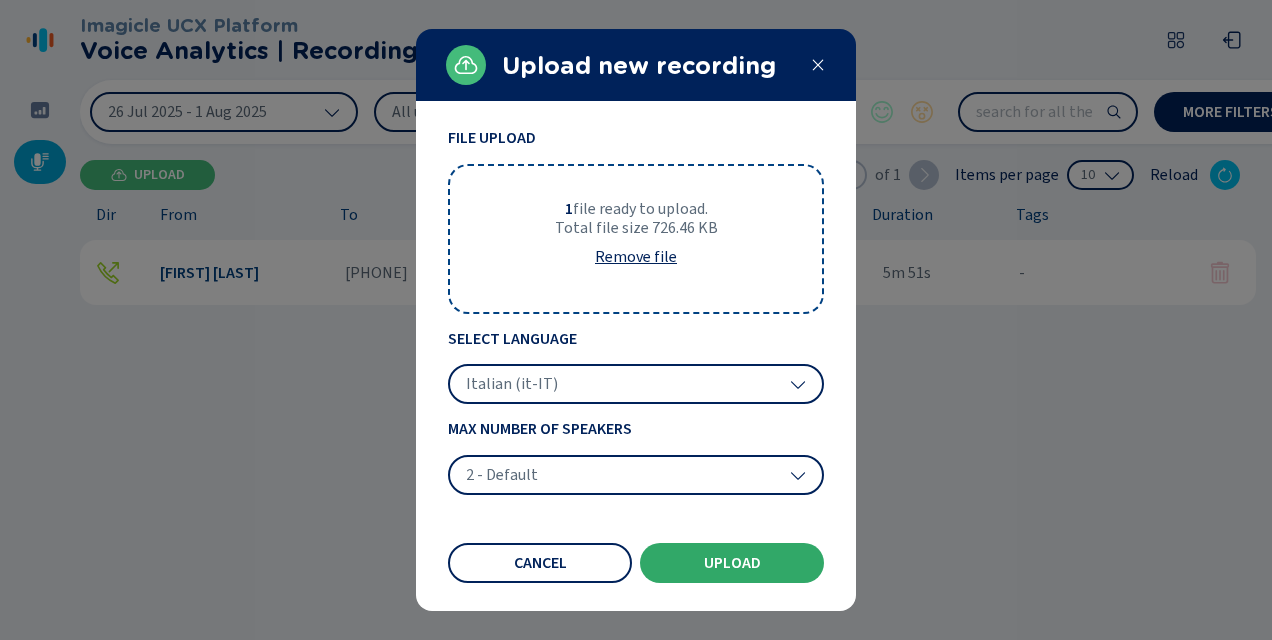 click on "Upload" at bounding box center (732, 563) 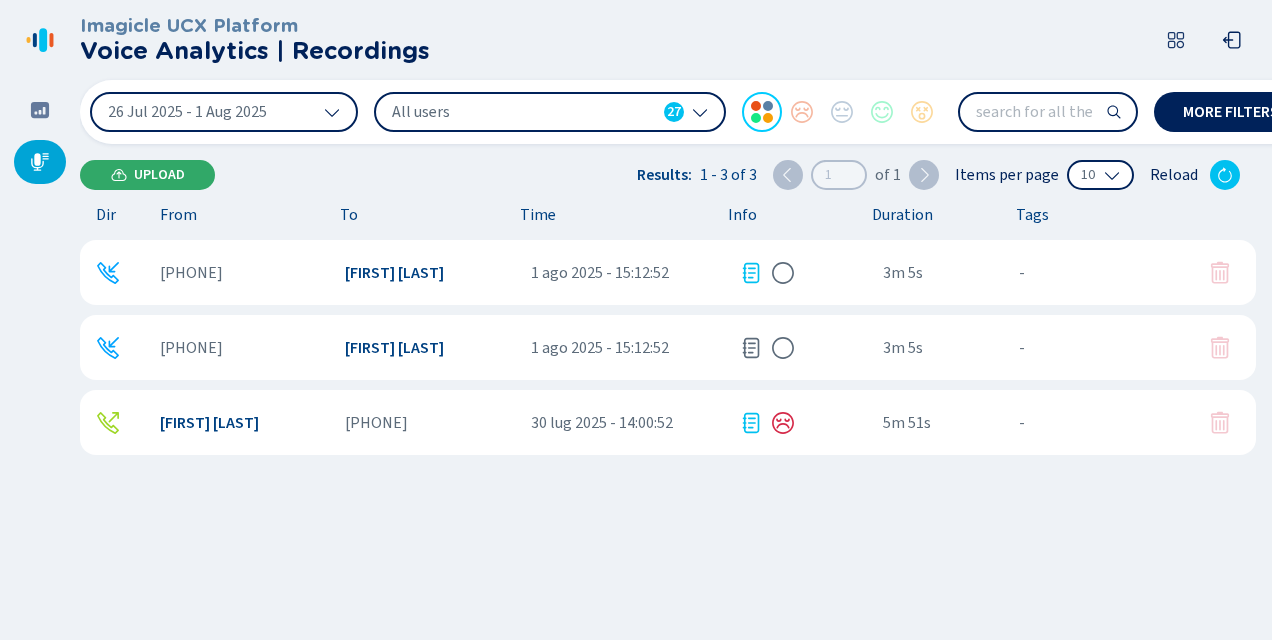 click on "Upload" at bounding box center (159, 175) 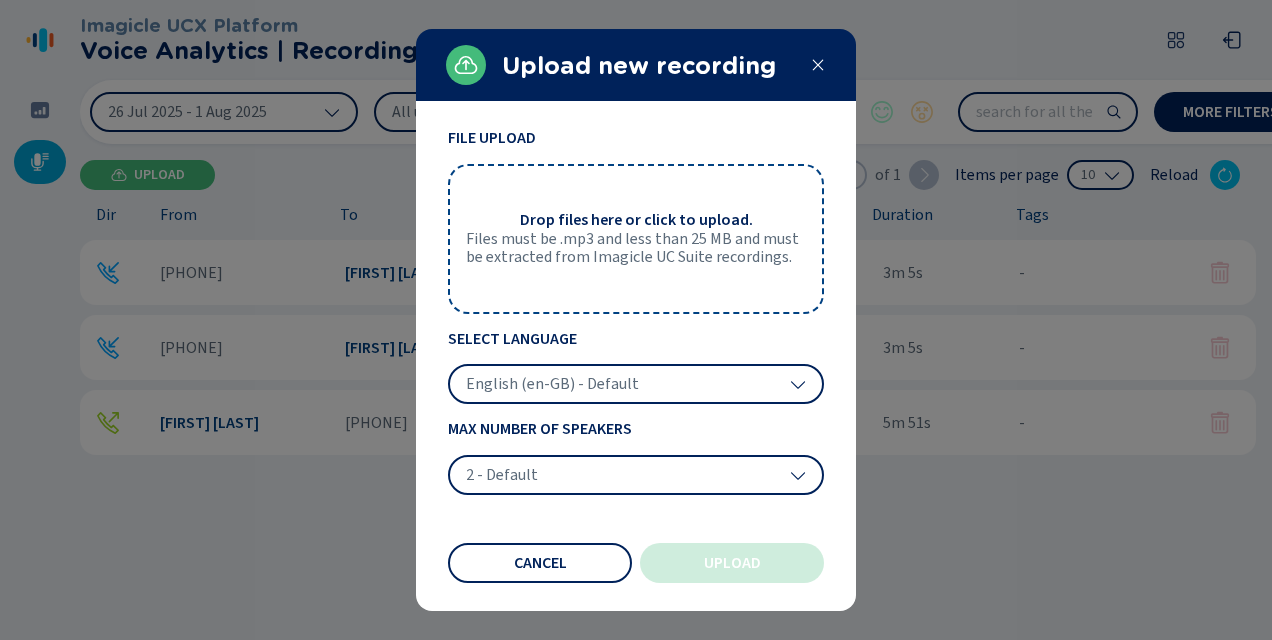 click on "Files must be .mp3 and less than 25 MB and must be extracted from Imagicle UC Suite recordings." at bounding box center (636, 248) 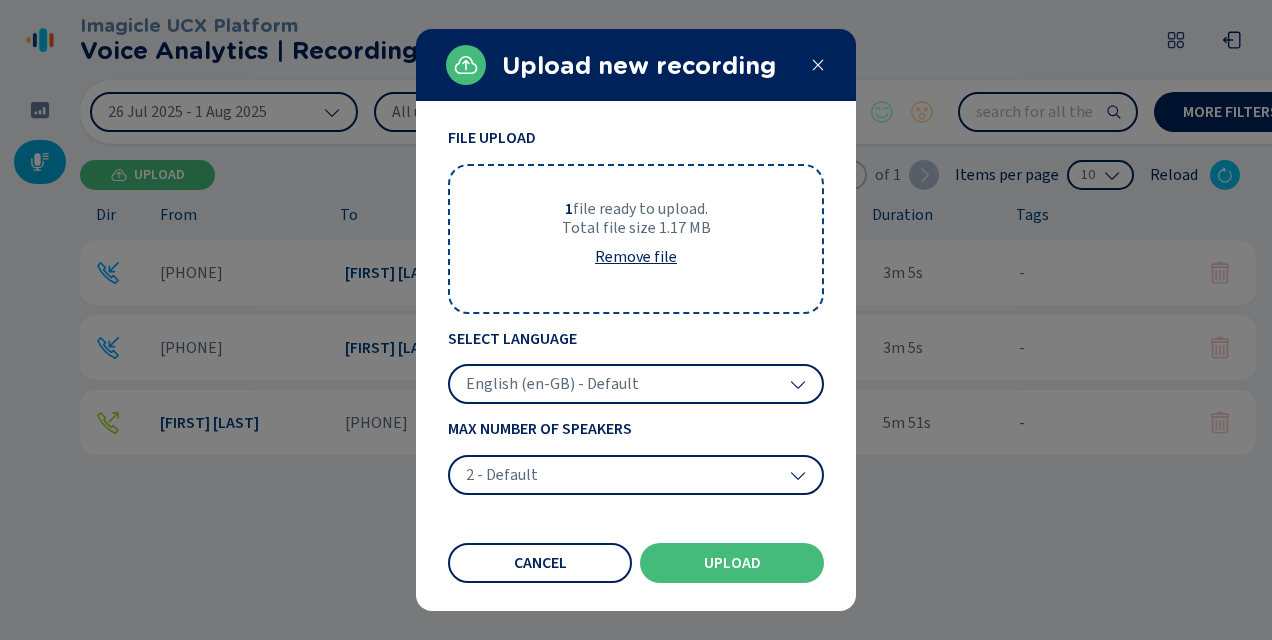 click 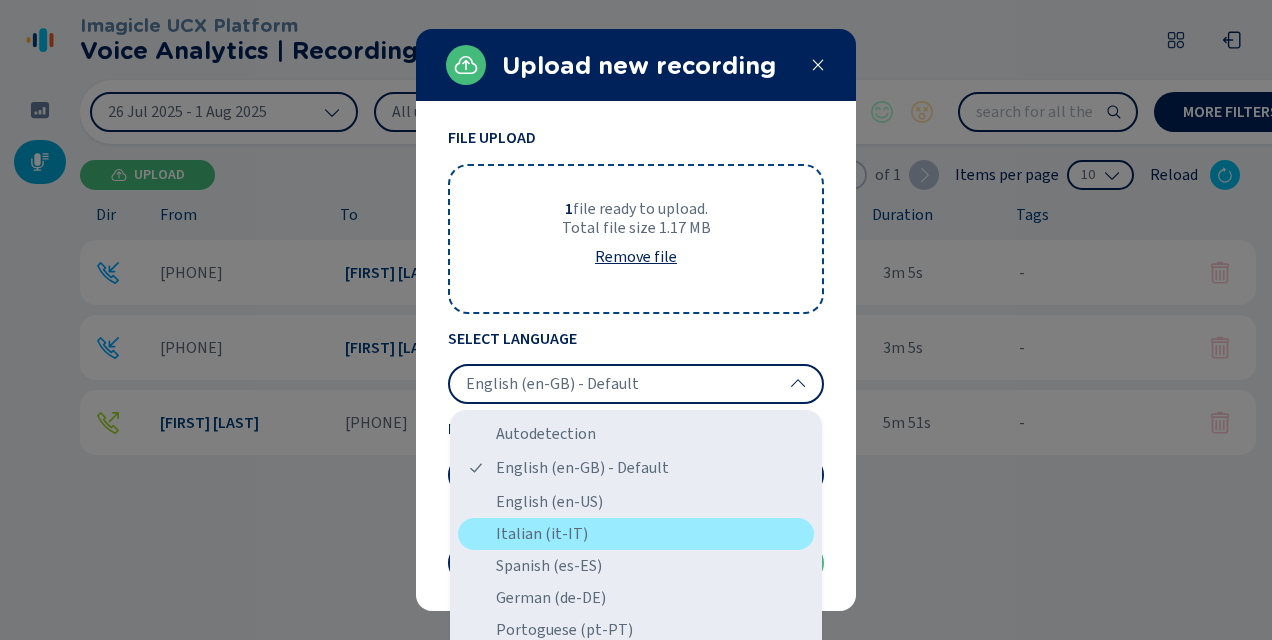 click on "Italian (it-IT)" at bounding box center [636, 534] 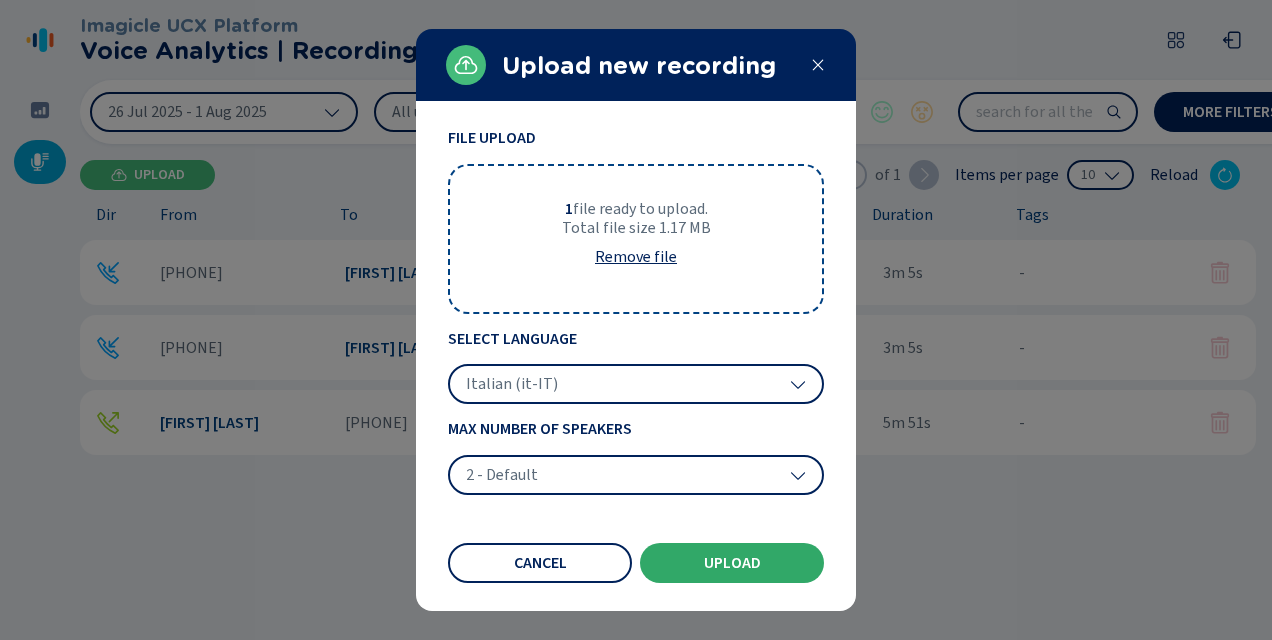click on "Upload" at bounding box center [732, 563] 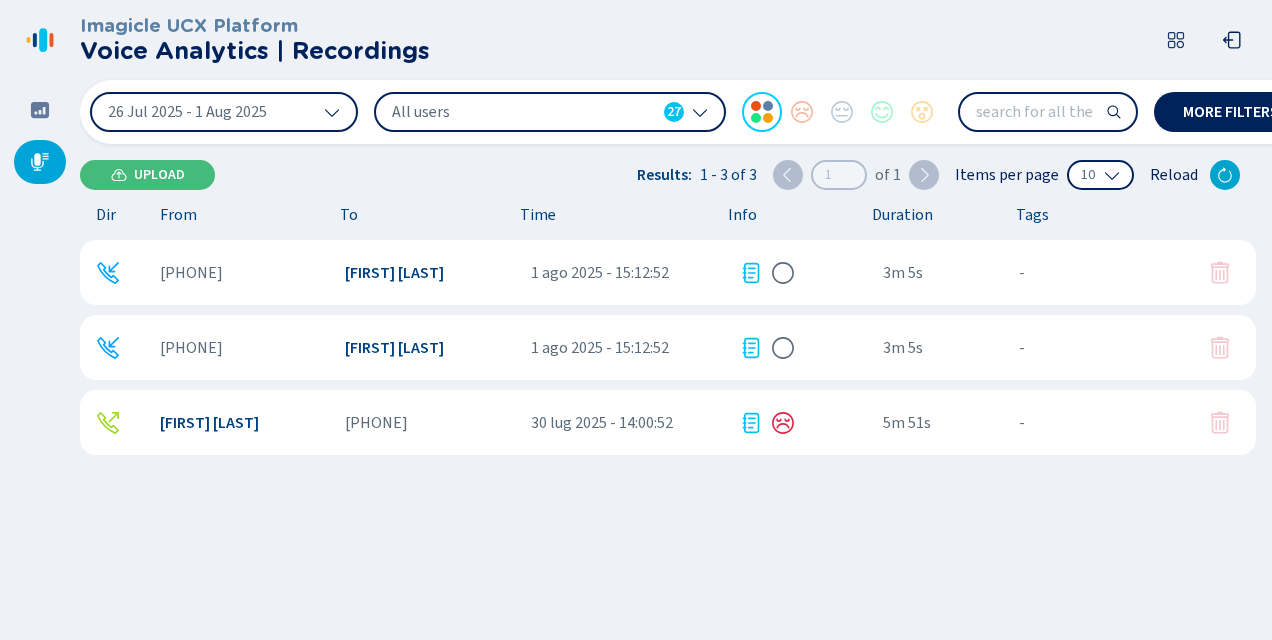 click 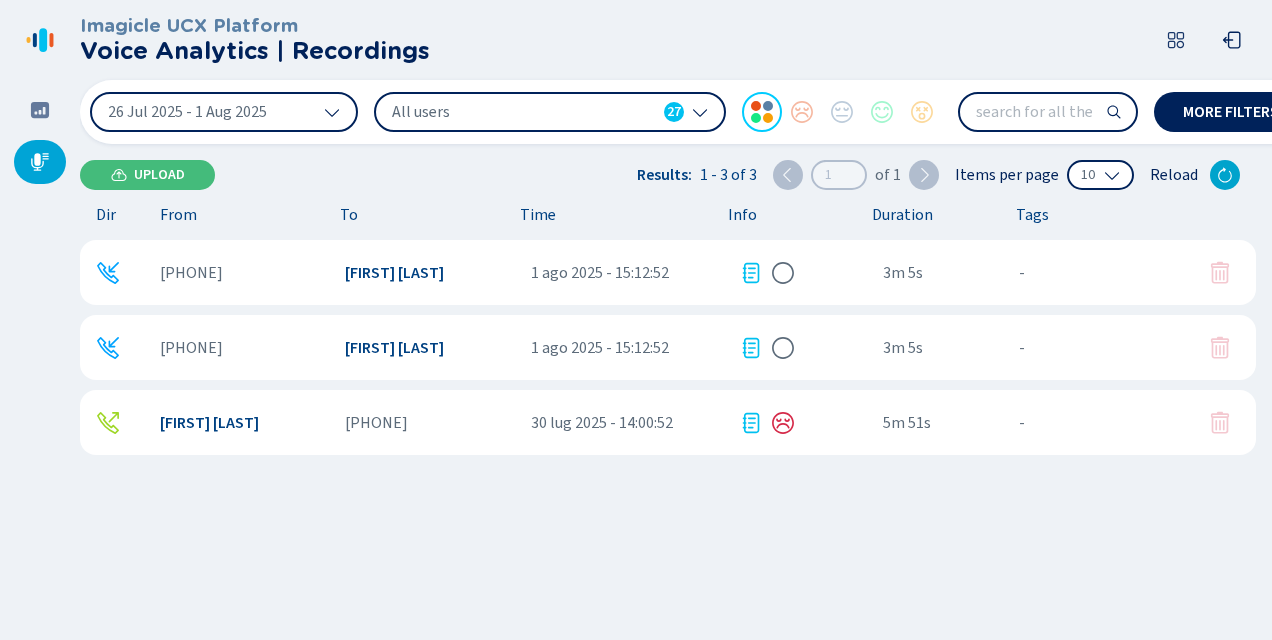 click 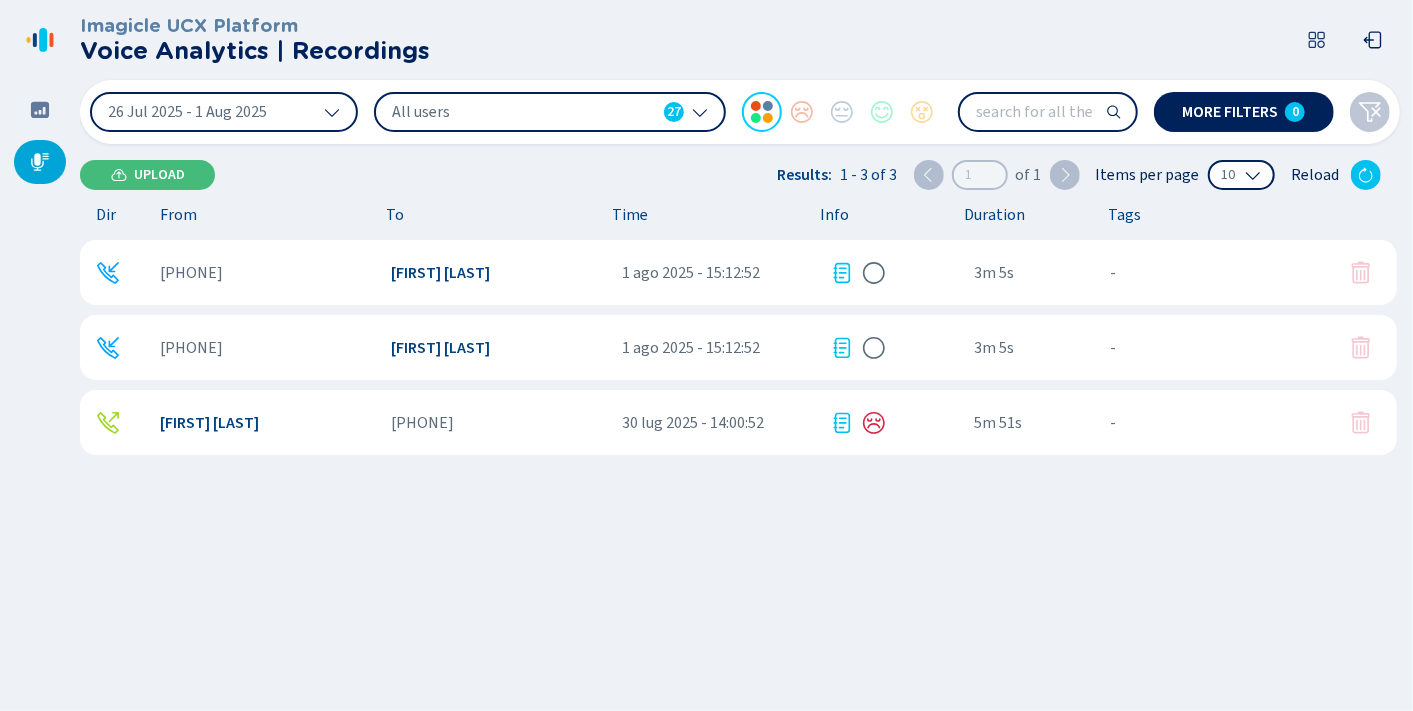 drag, startPoint x: 1260, startPoint y: 1, endPoint x: 750, endPoint y: 71, distance: 514.7815 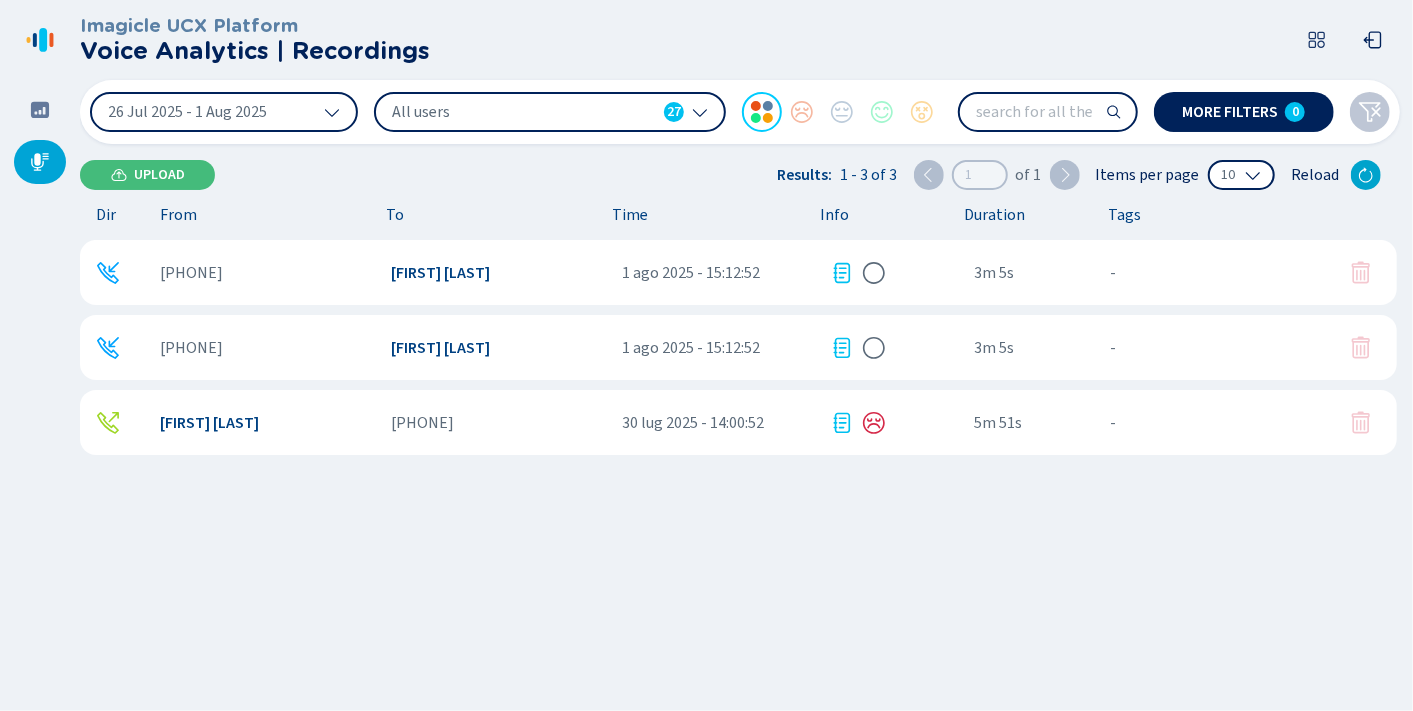 click 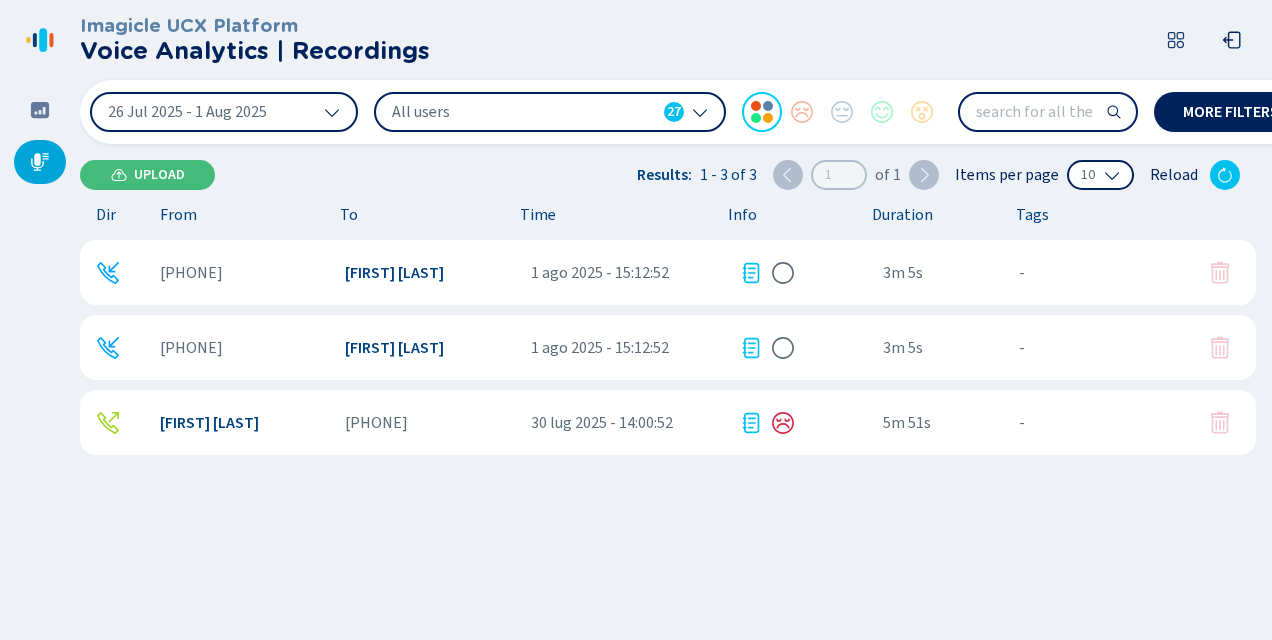 drag, startPoint x: 1274, startPoint y: 1, endPoint x: 637, endPoint y: 47, distance: 638.65875 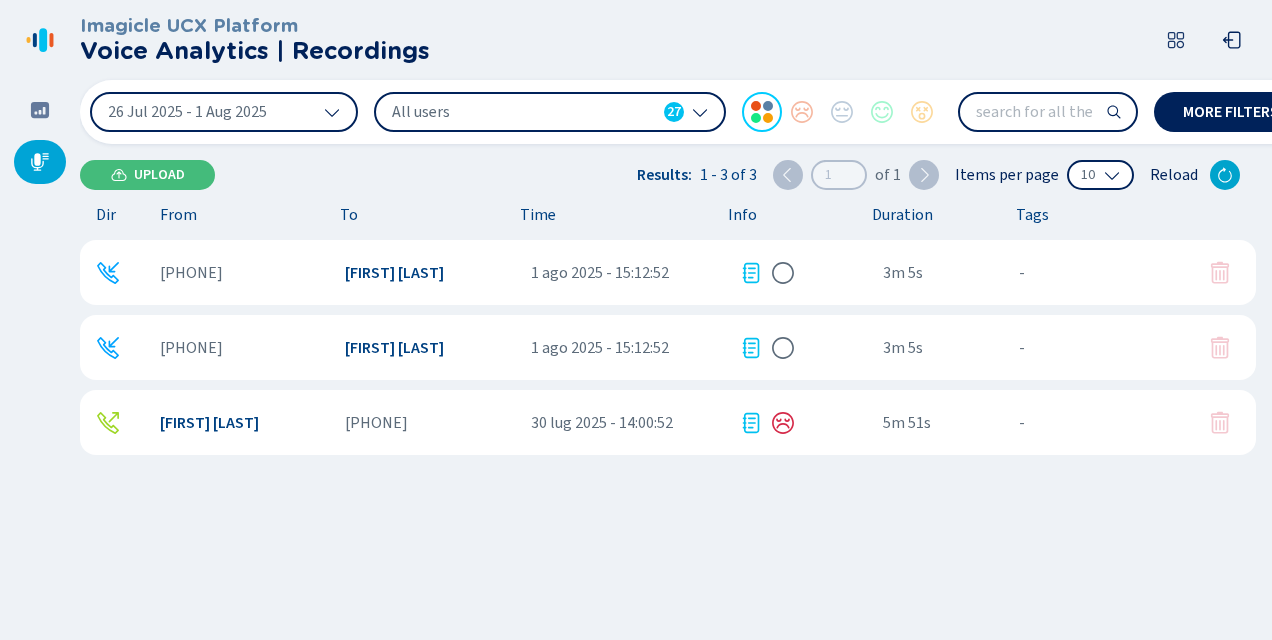 click at bounding box center [1225, 175] 